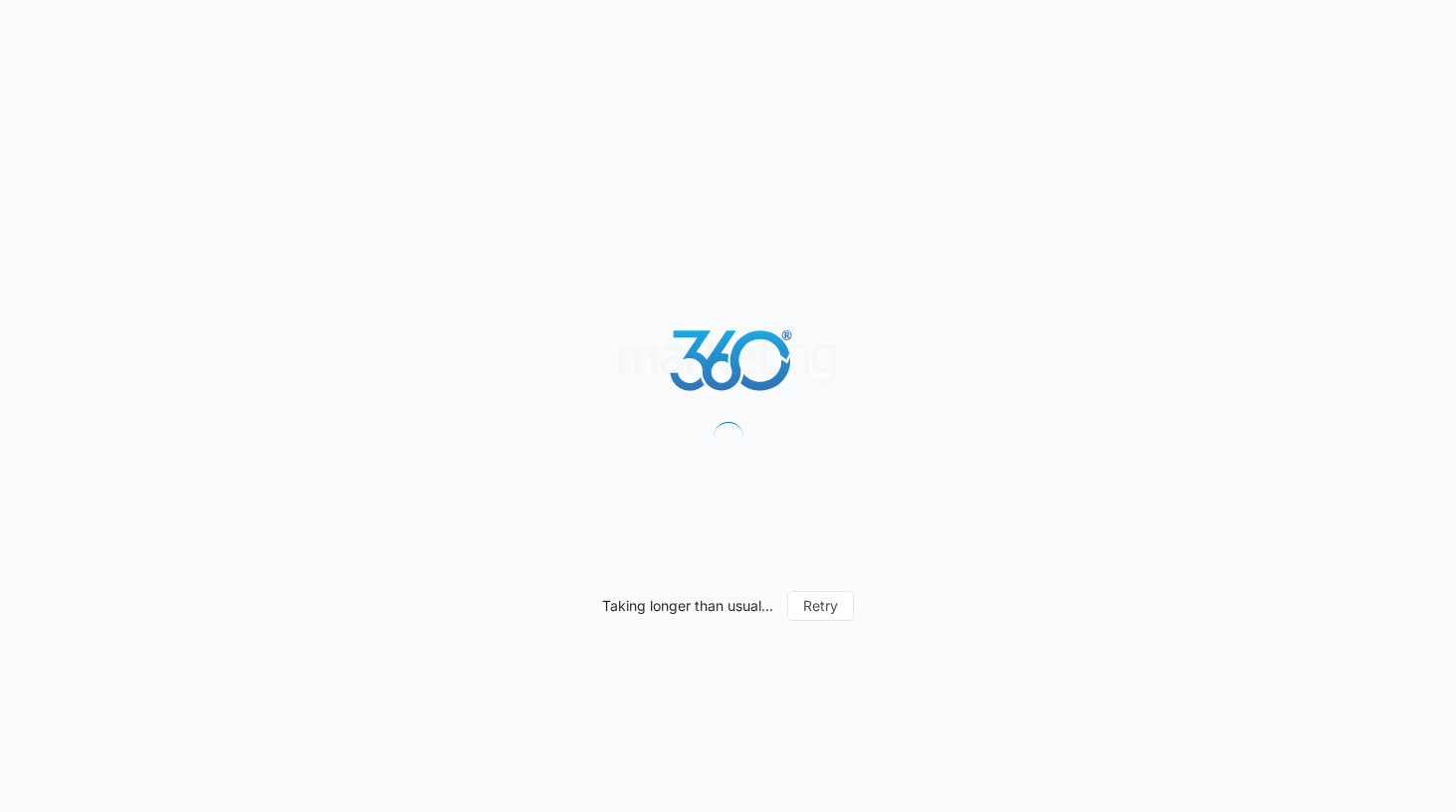 scroll, scrollTop: 0, scrollLeft: 0, axis: both 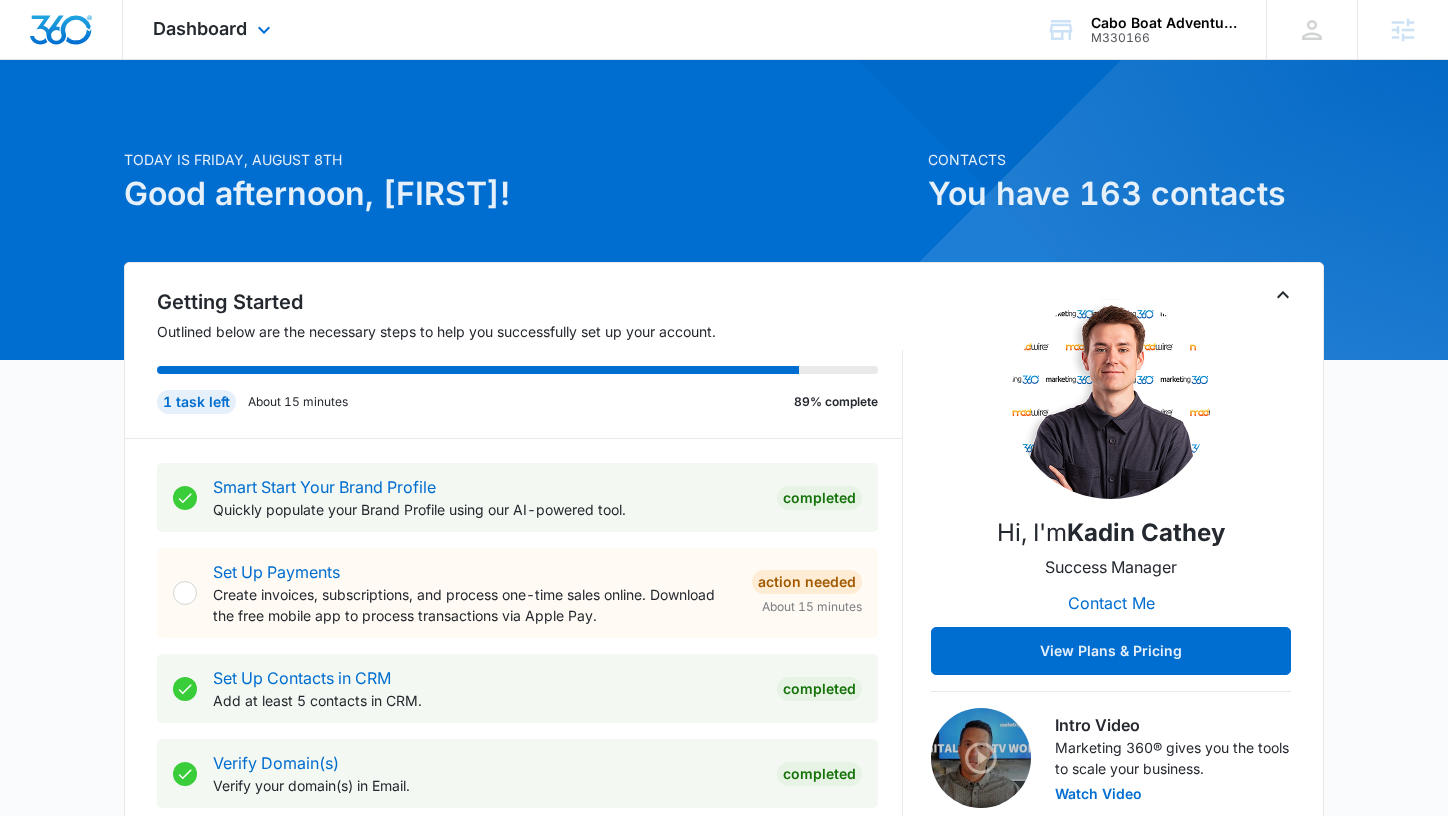 click on "Dashboard Apps Reputation Forms CRM Email Social Payments POS Content Ads Intelligence Files Brand Settings" at bounding box center [214, 29] 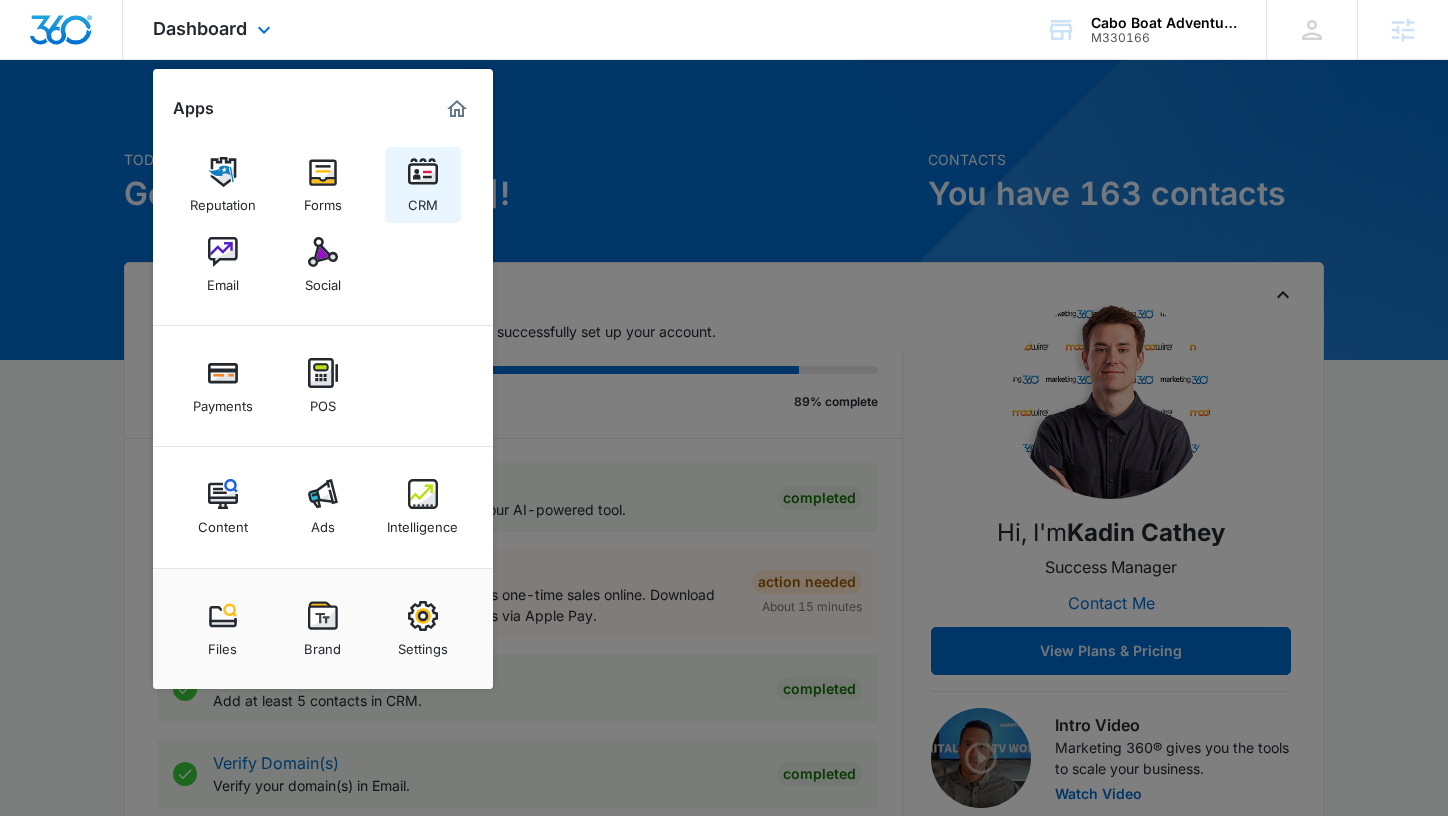 click on "CRM" at bounding box center [423, 185] 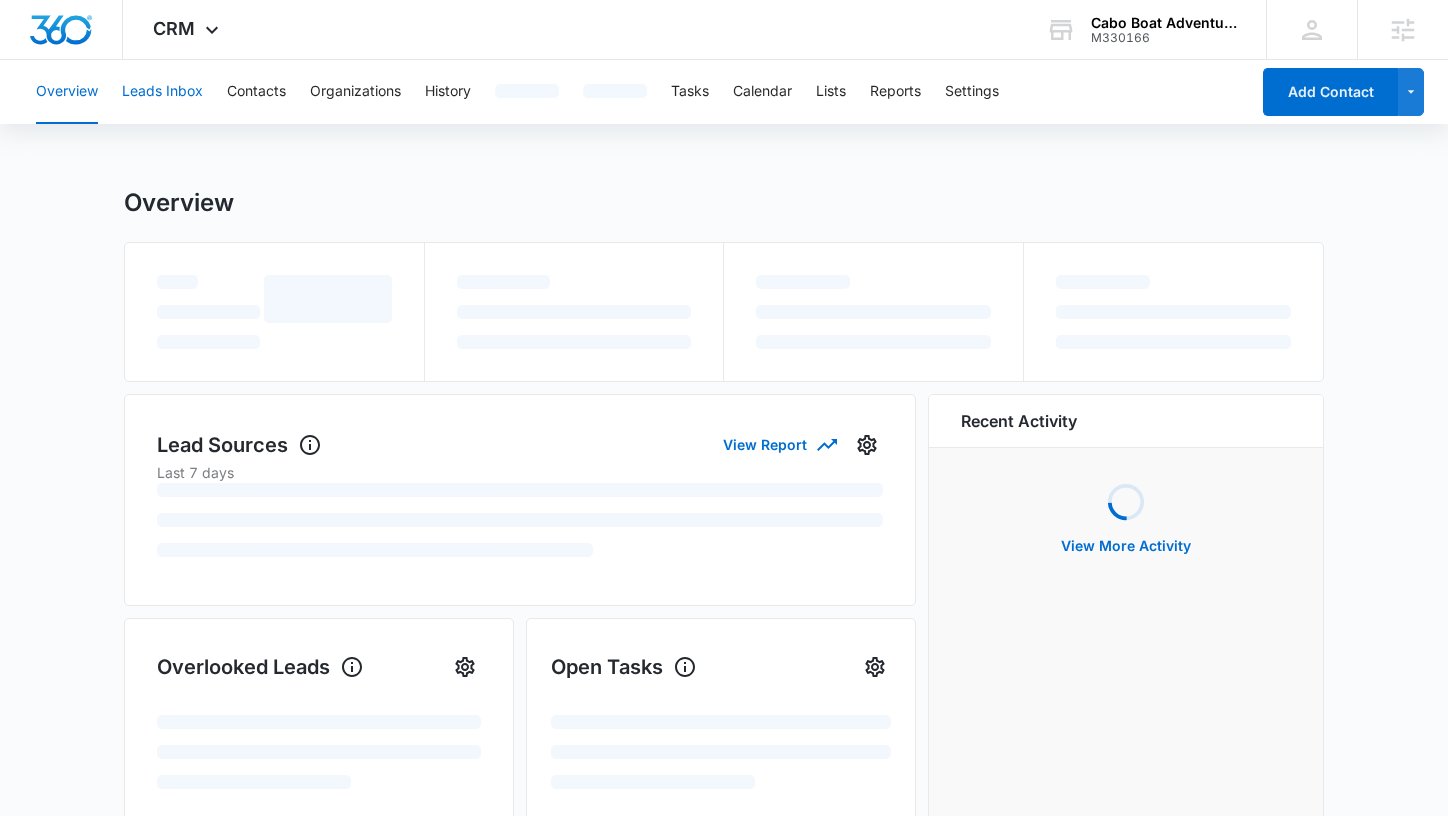 click on "Leads Inbox" at bounding box center (162, 92) 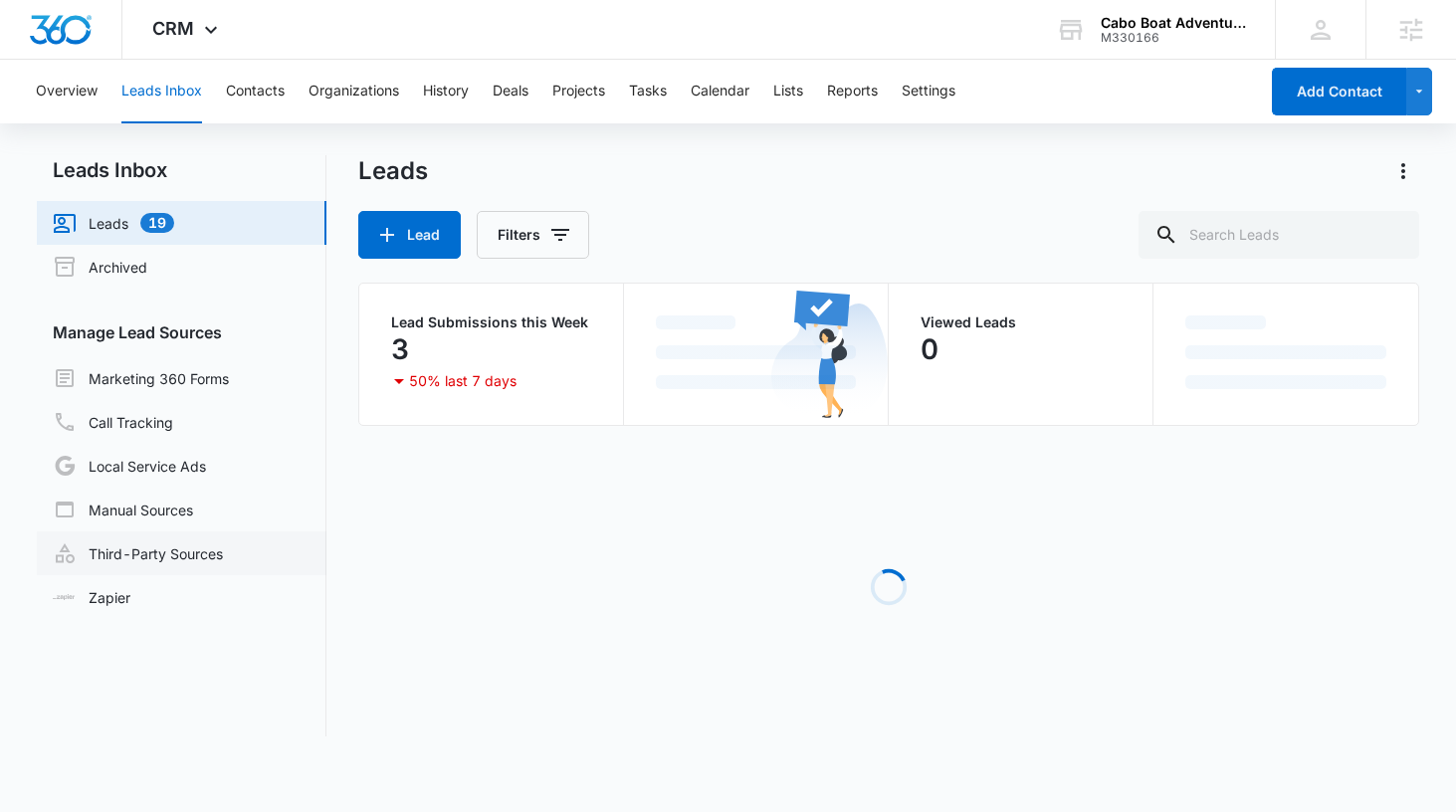 click on "Third-Party Sources" at bounding box center (137, 553) 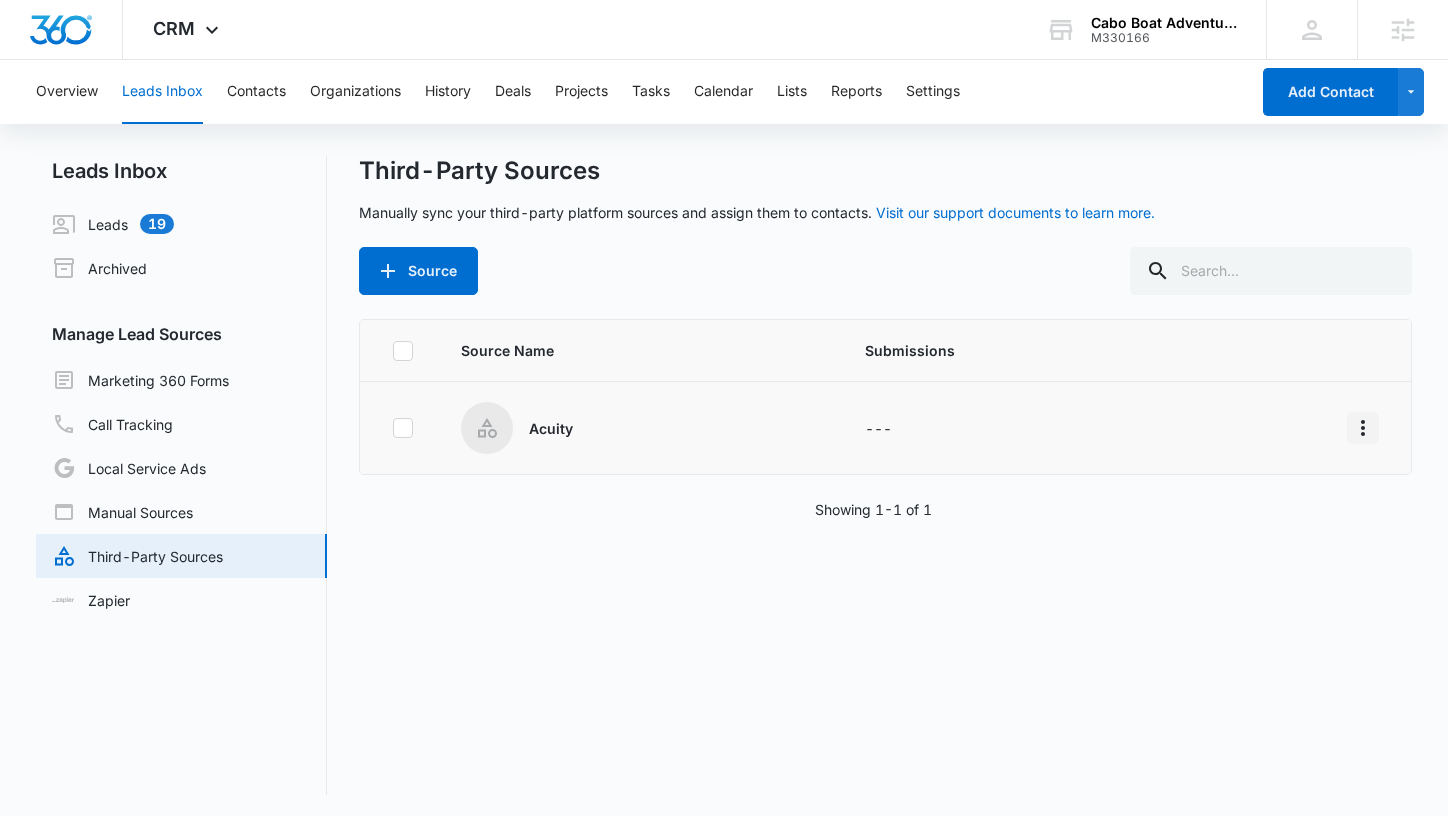 click 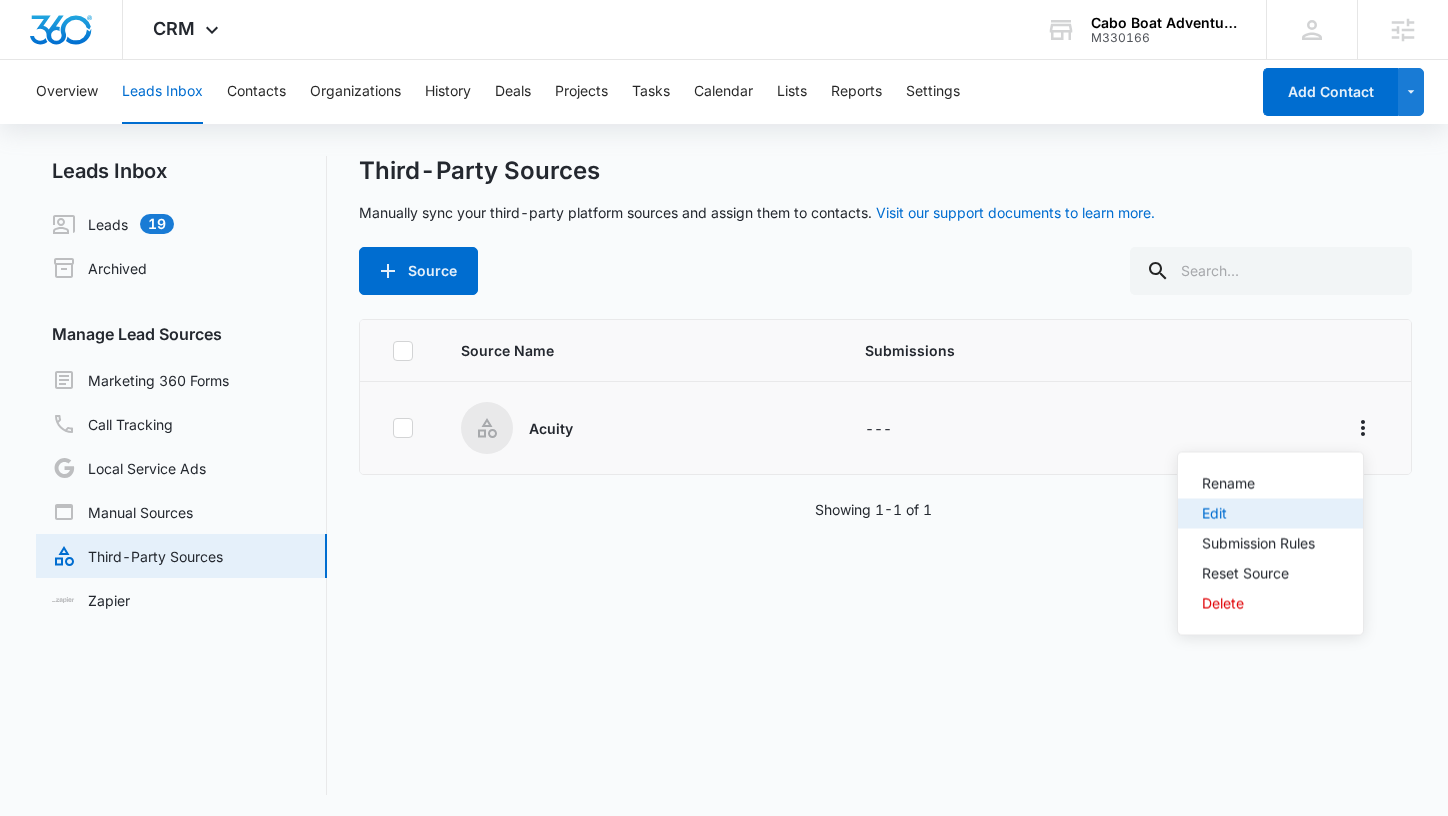 click on "Edit" at bounding box center [1258, 514] 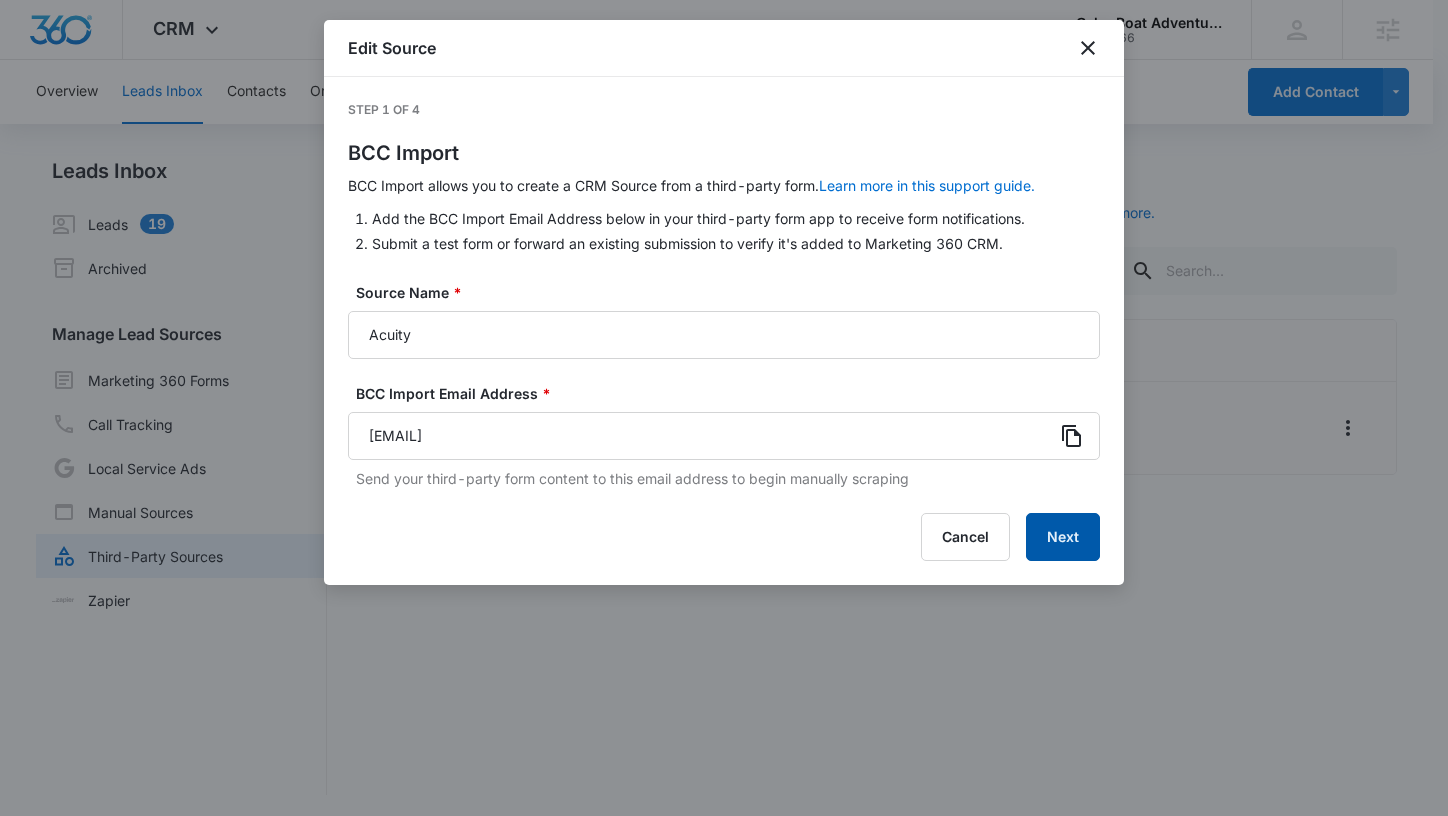 click on "Next" at bounding box center (1063, 537) 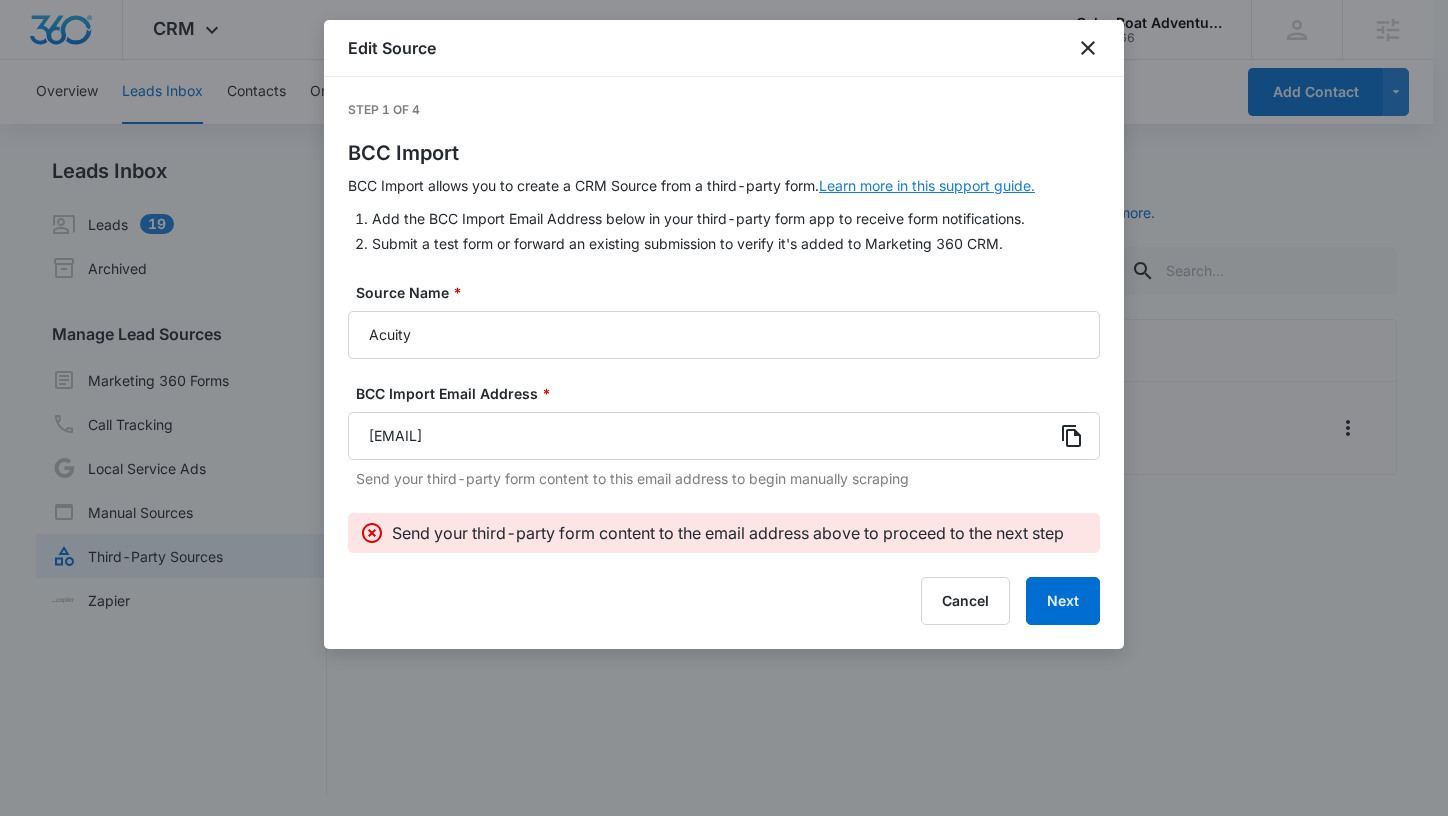 click on "Learn more in this support guide." at bounding box center [927, 185] 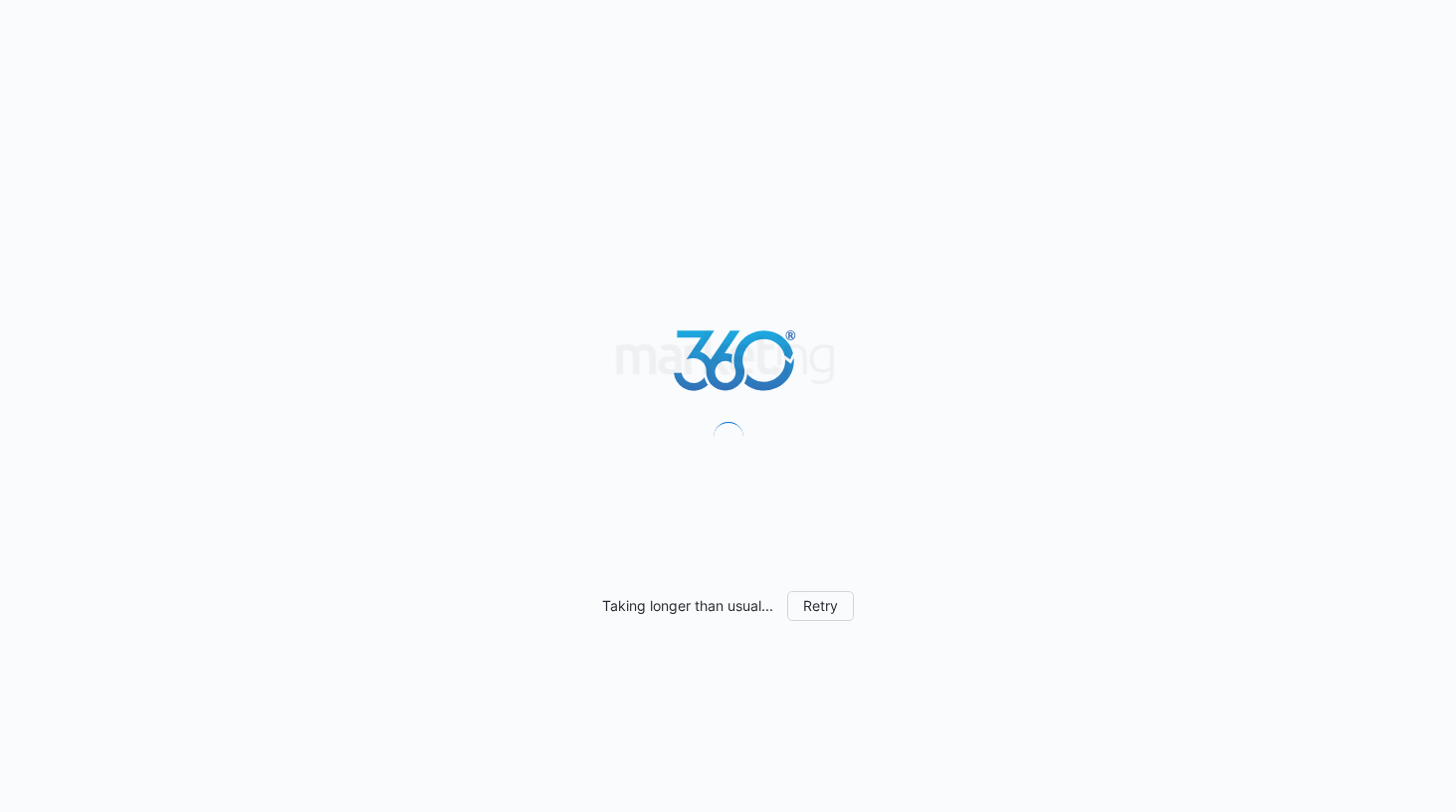scroll, scrollTop: 0, scrollLeft: 0, axis: both 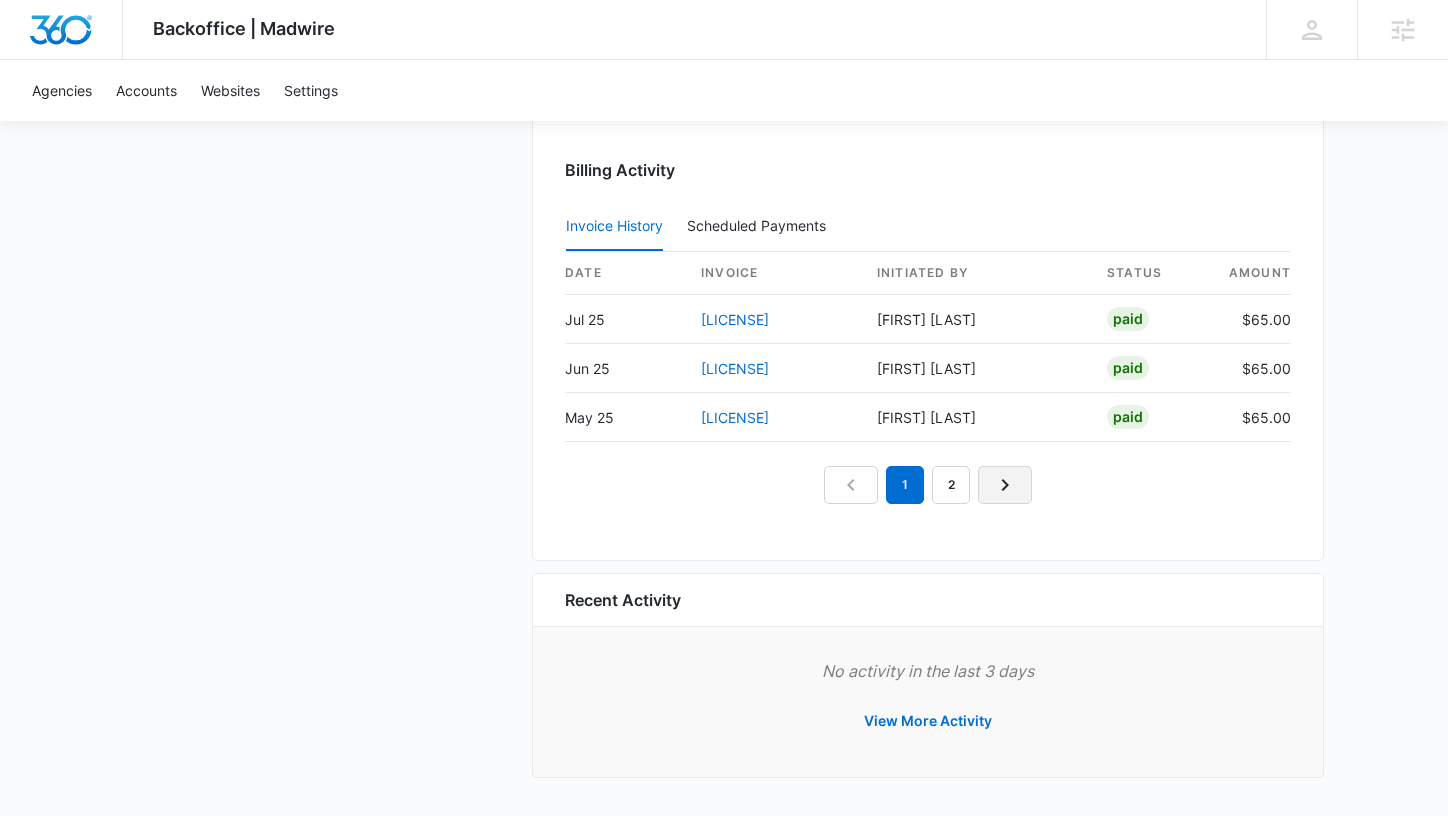 click at bounding box center (1005, 485) 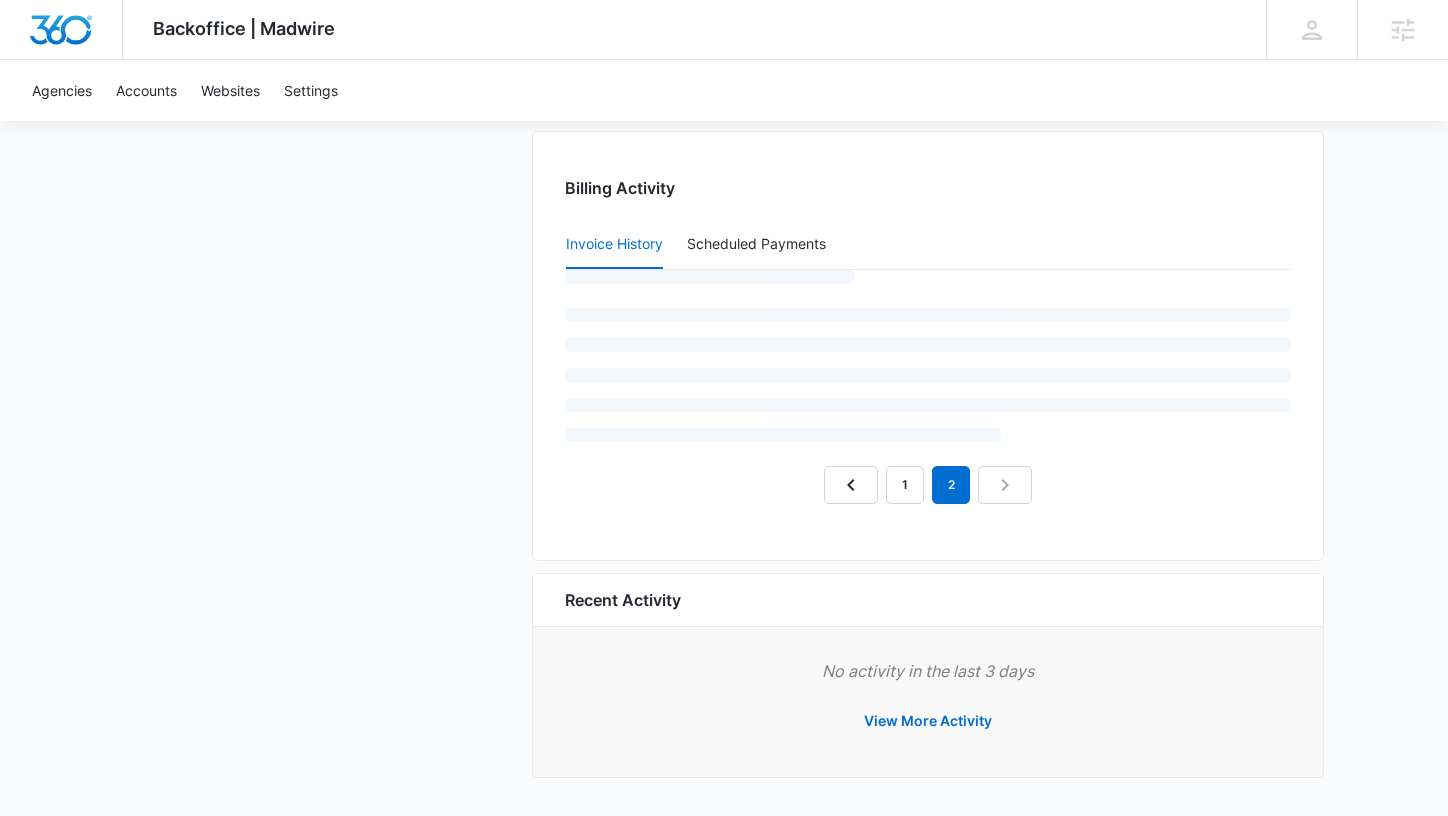 scroll, scrollTop: 2020, scrollLeft: 0, axis: vertical 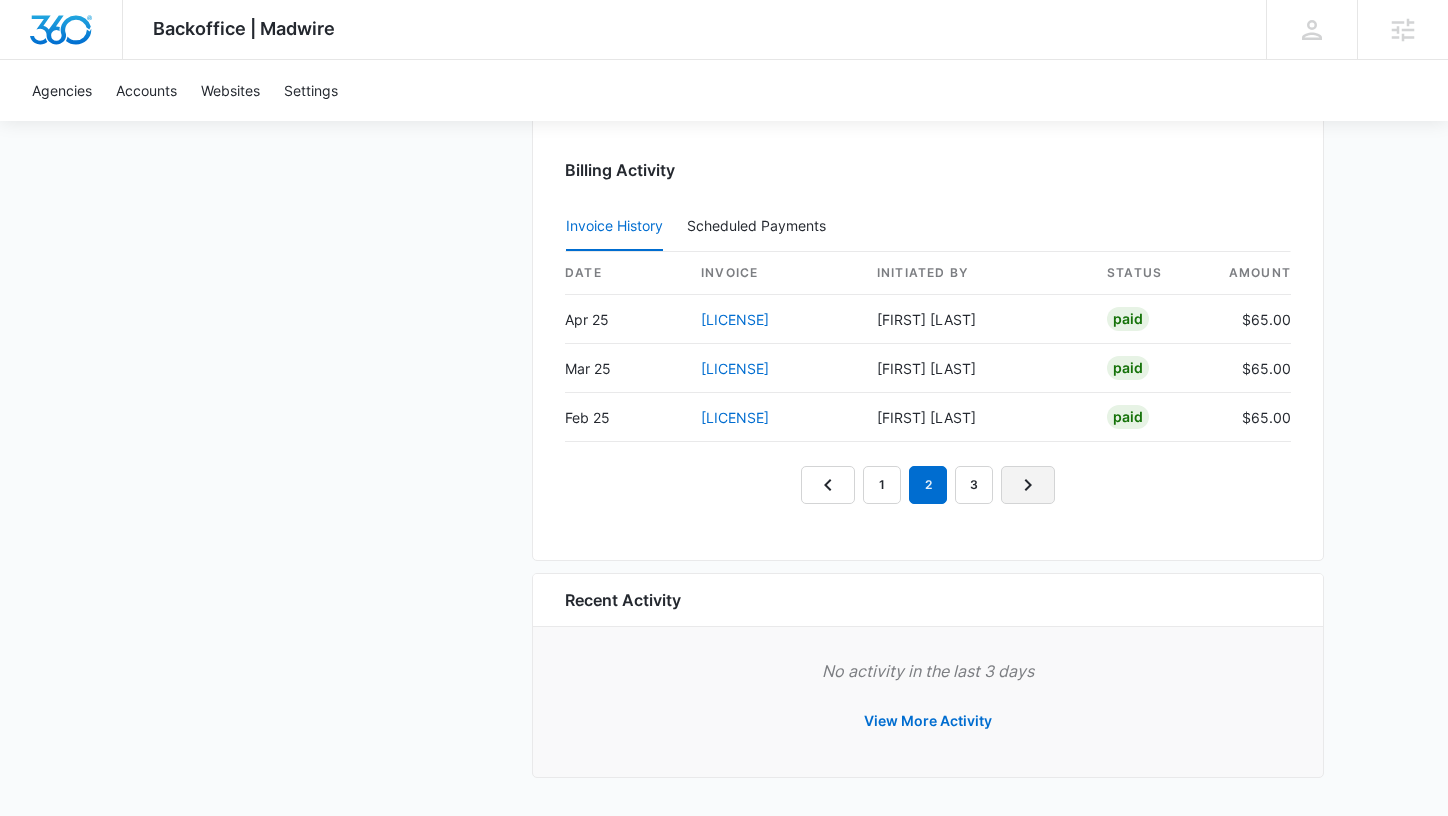 click at bounding box center [1028, 485] 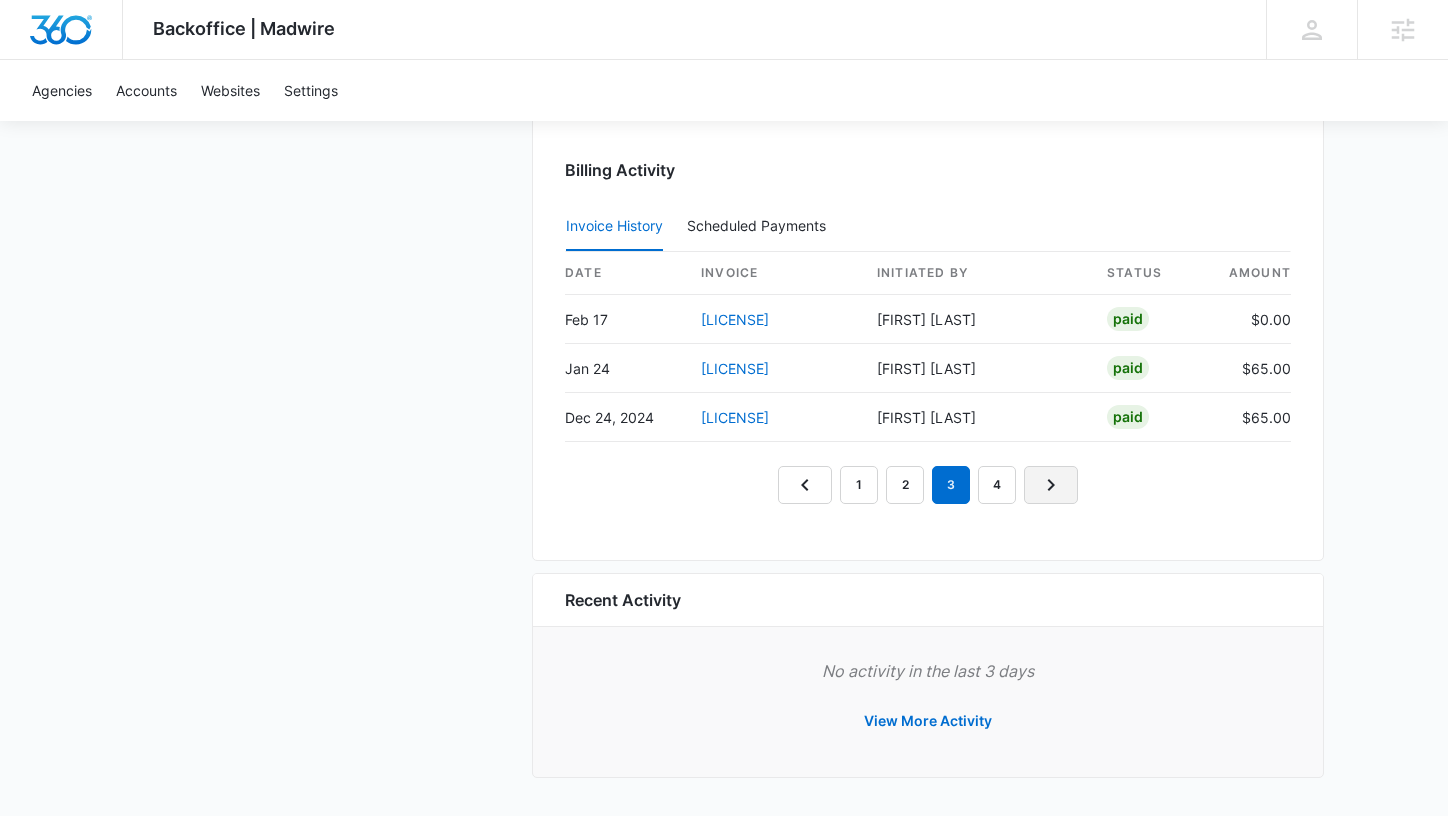 click at bounding box center (1051, 485) 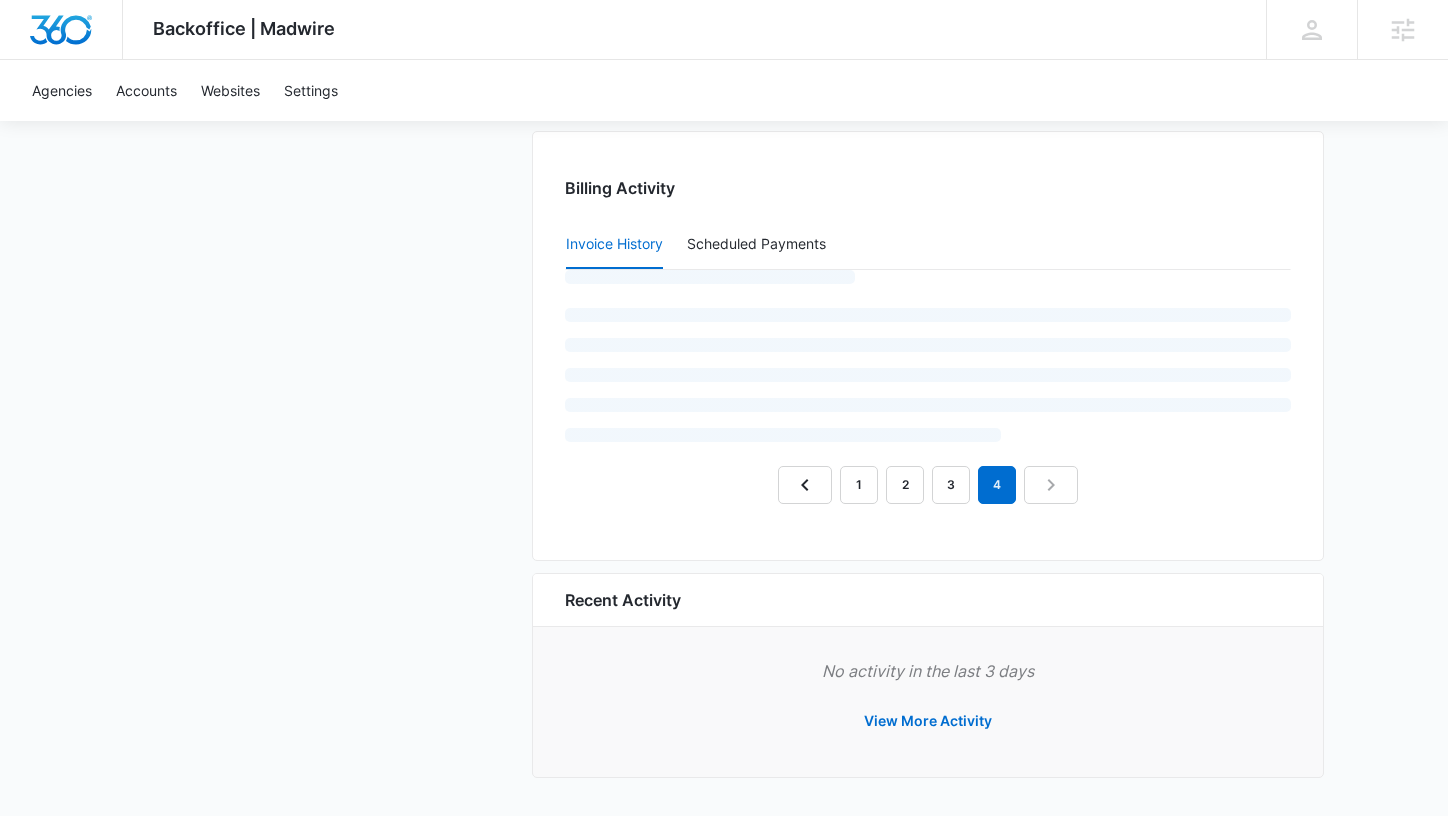 scroll, scrollTop: 2038, scrollLeft: 0, axis: vertical 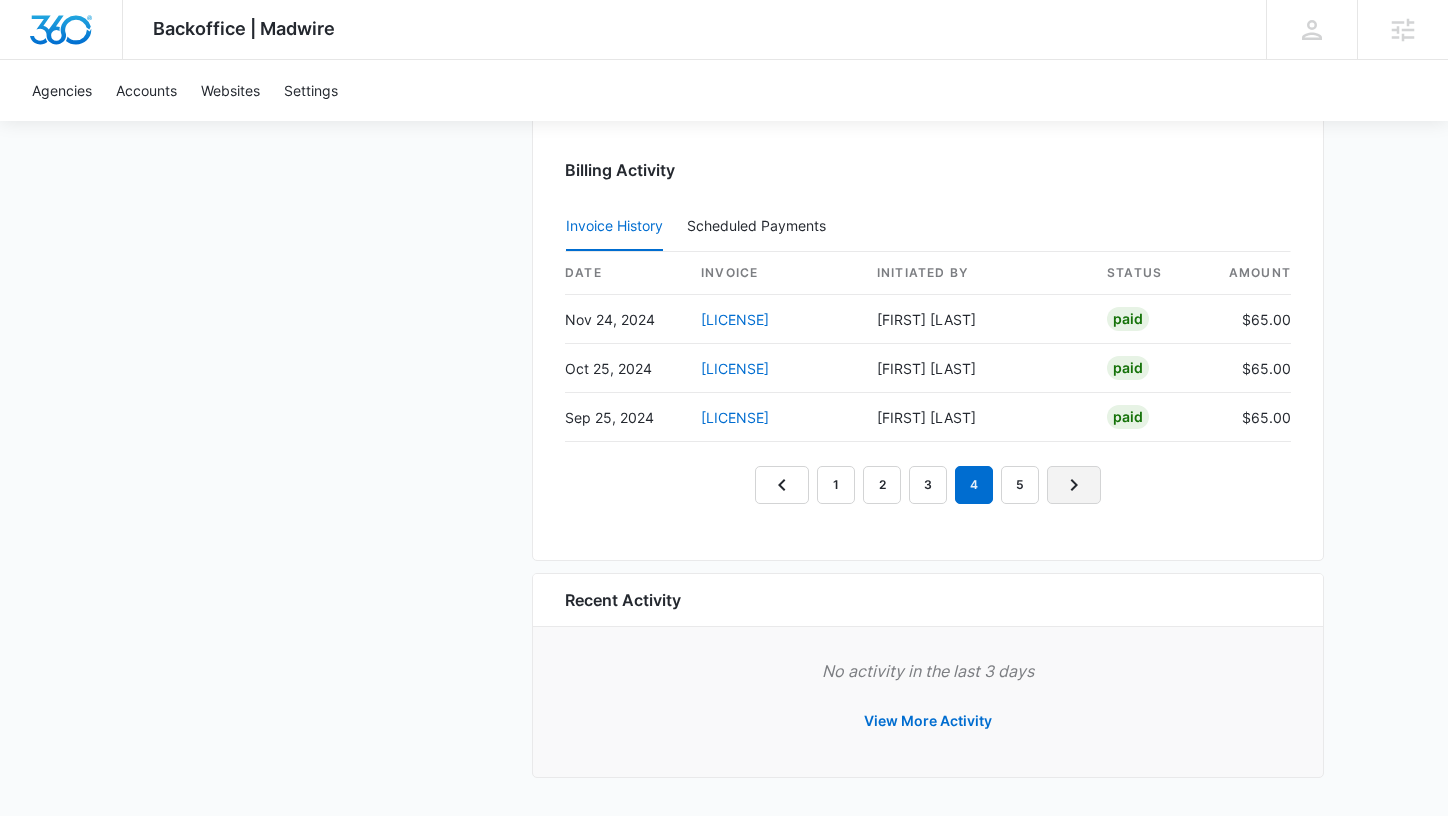 click 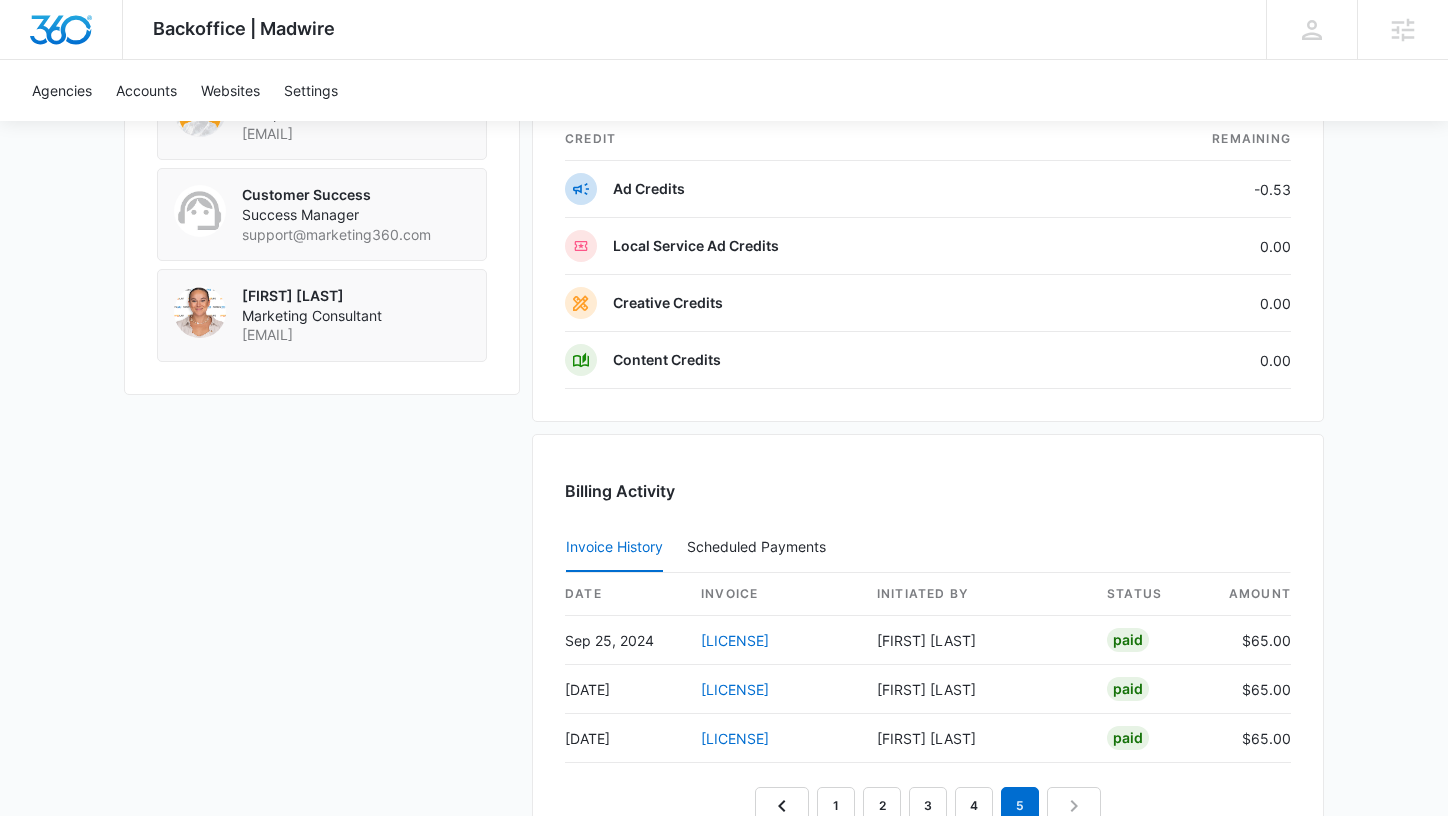 scroll, scrollTop: 0, scrollLeft: 0, axis: both 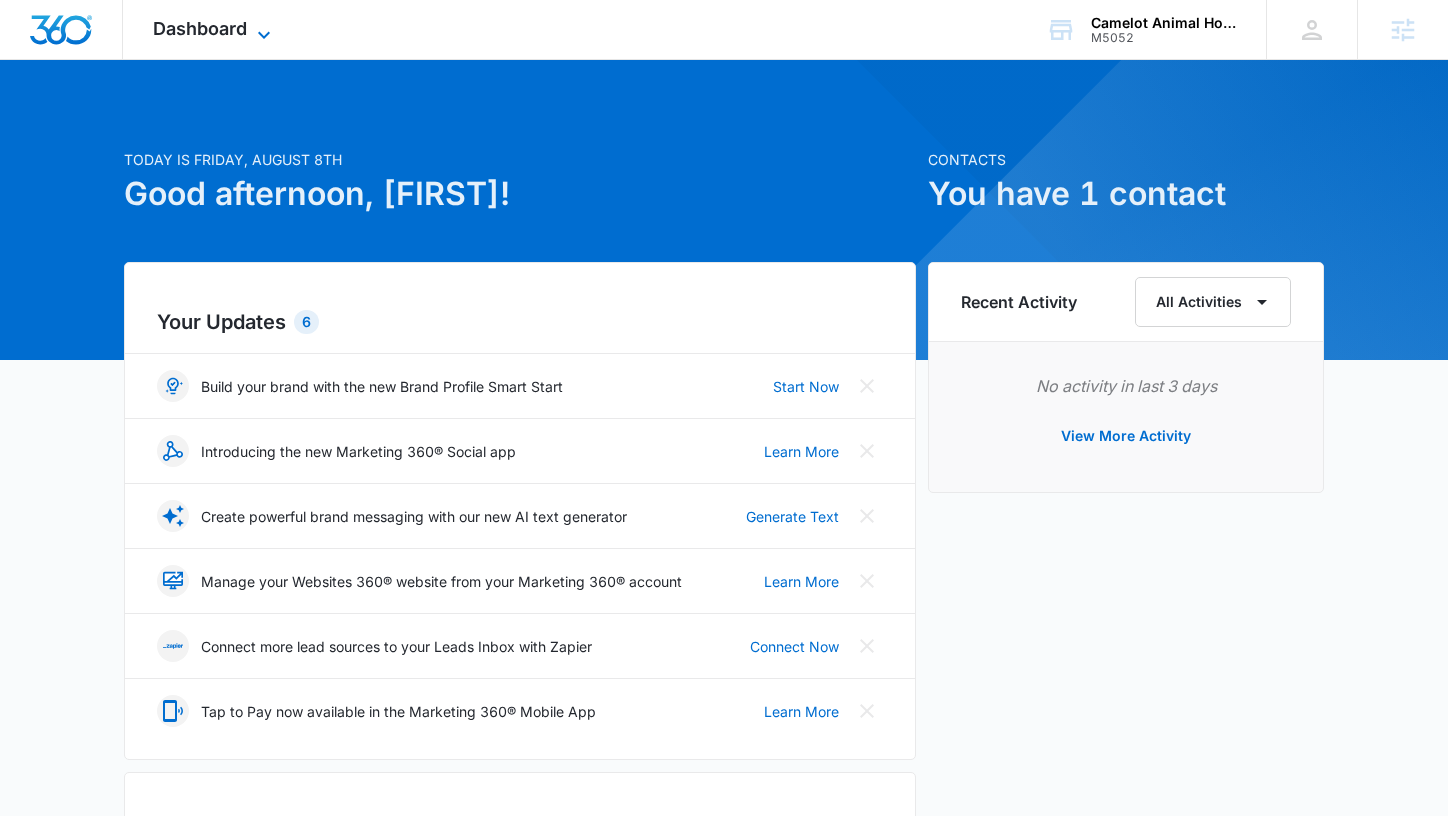 click on "Dashboard" at bounding box center (200, 28) 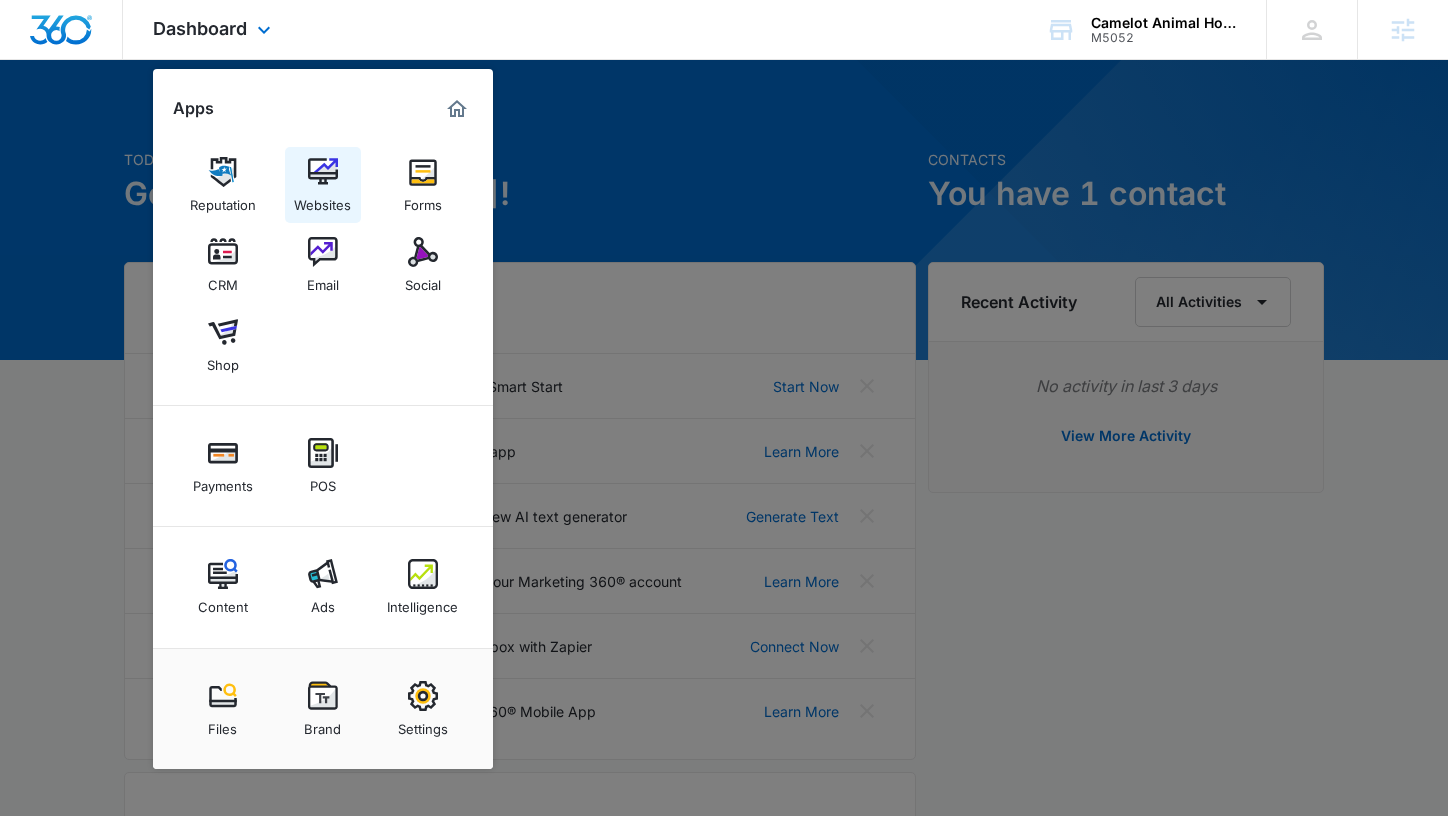 click at bounding box center (323, 172) 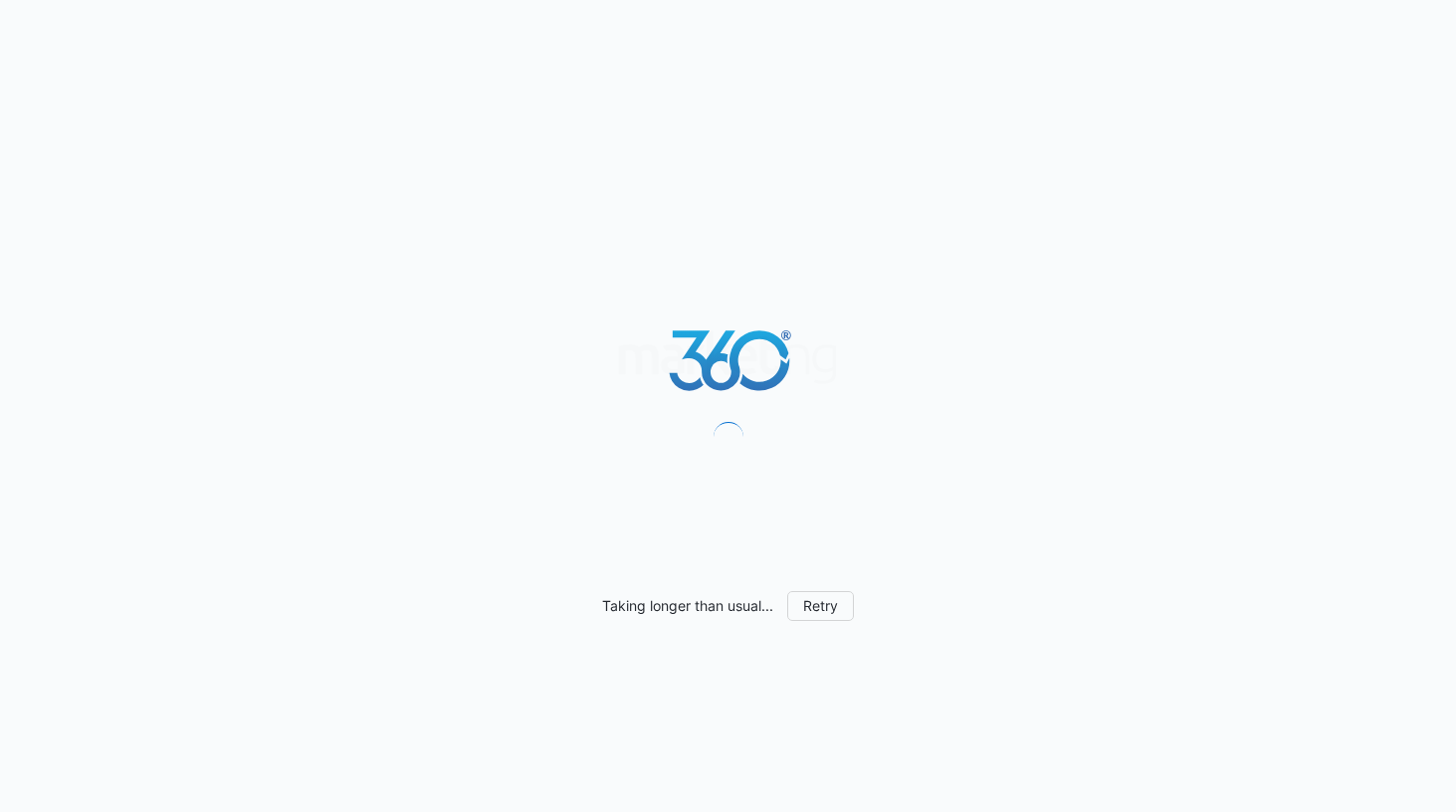 scroll, scrollTop: 0, scrollLeft: 0, axis: both 